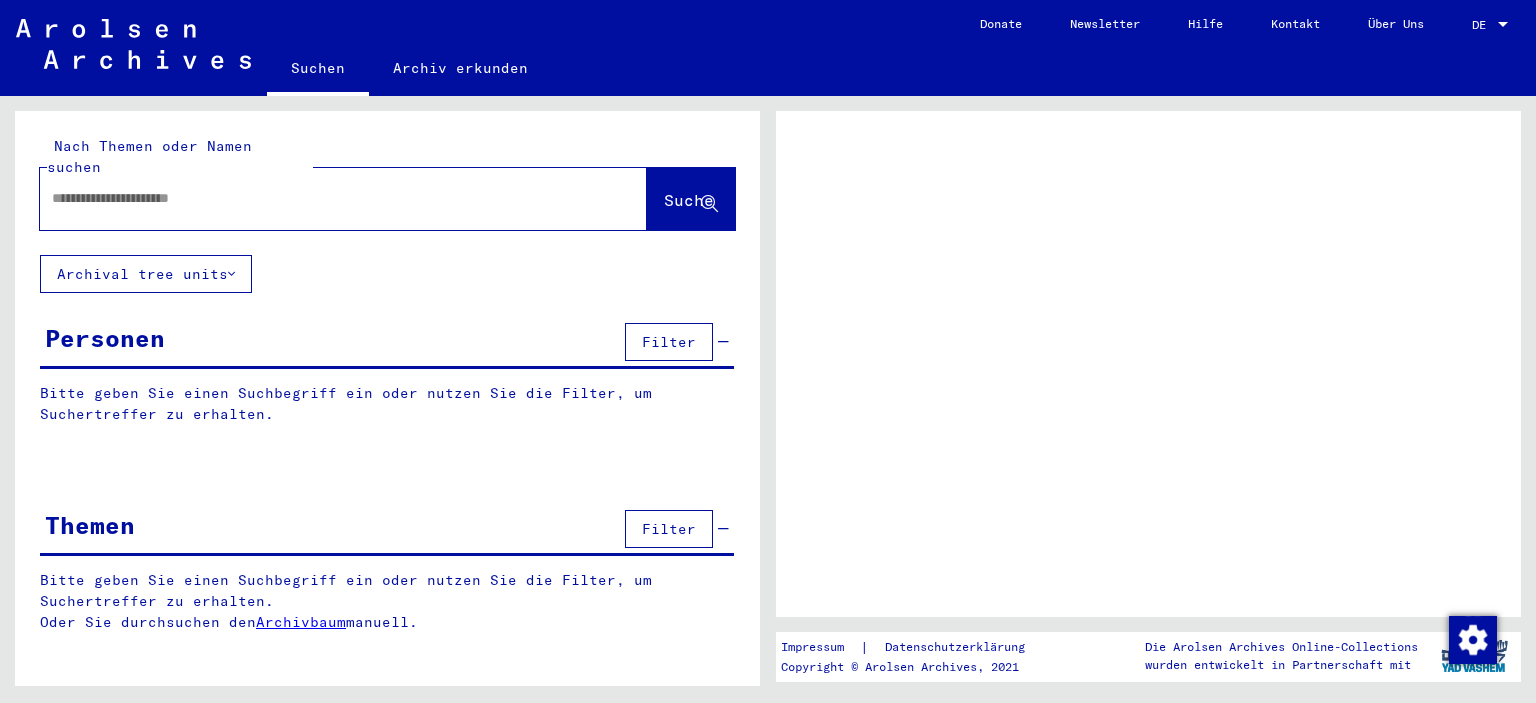 scroll, scrollTop: 0, scrollLeft: 0, axis: both 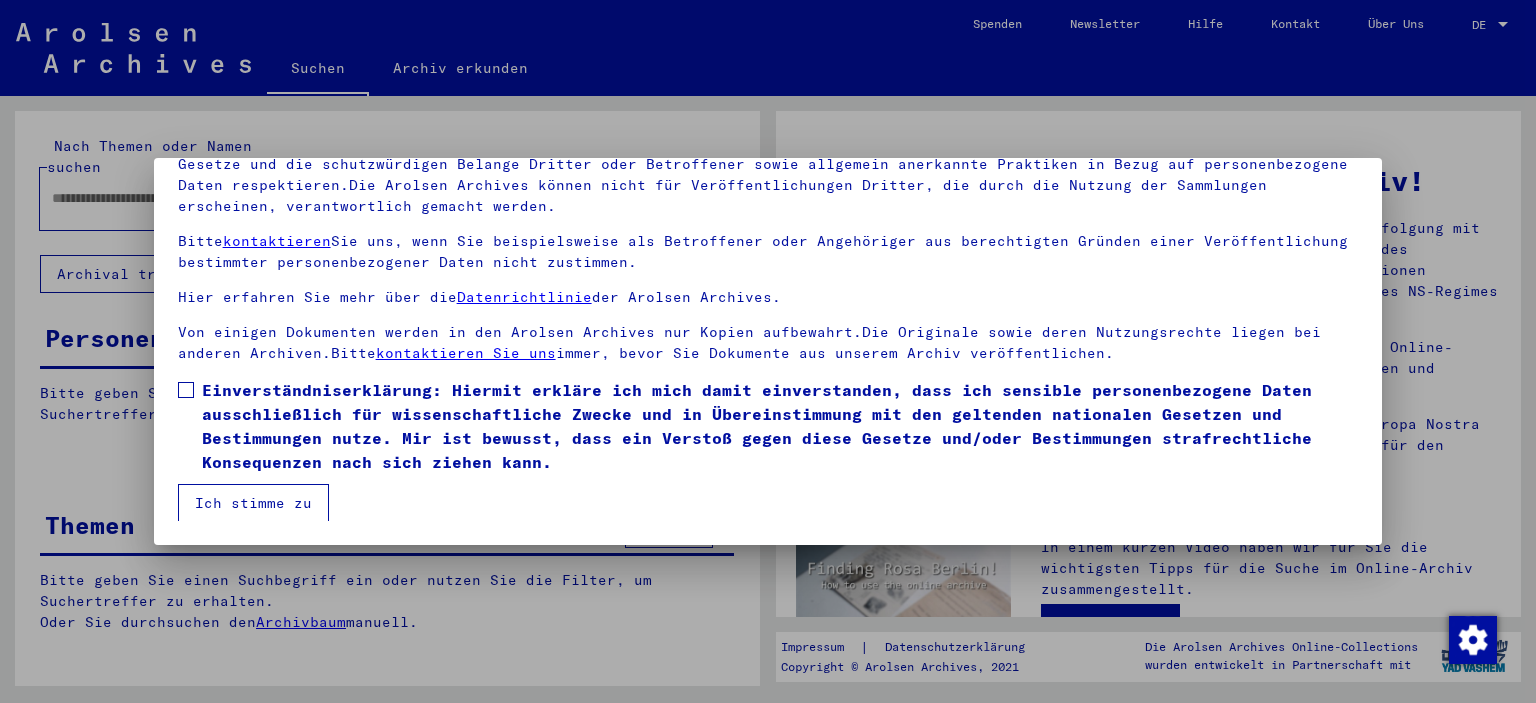 click on "Einverständniserklärung: Hiermit erkläre ich mich damit einverstanden, dass ich sensible personenbezogene Daten ausschließlich für wissenschaftliche Zwecke und in Übereinstimmung mit den geltenden nationalen Gesetzen und Bestimmungen nutze. Mir ist bewusst, dass ein Verstoß gegen diese Gesetze und/oder Bestimmungen strafrechtliche Konsequenzen nach sich ziehen kann." at bounding box center (768, 426) 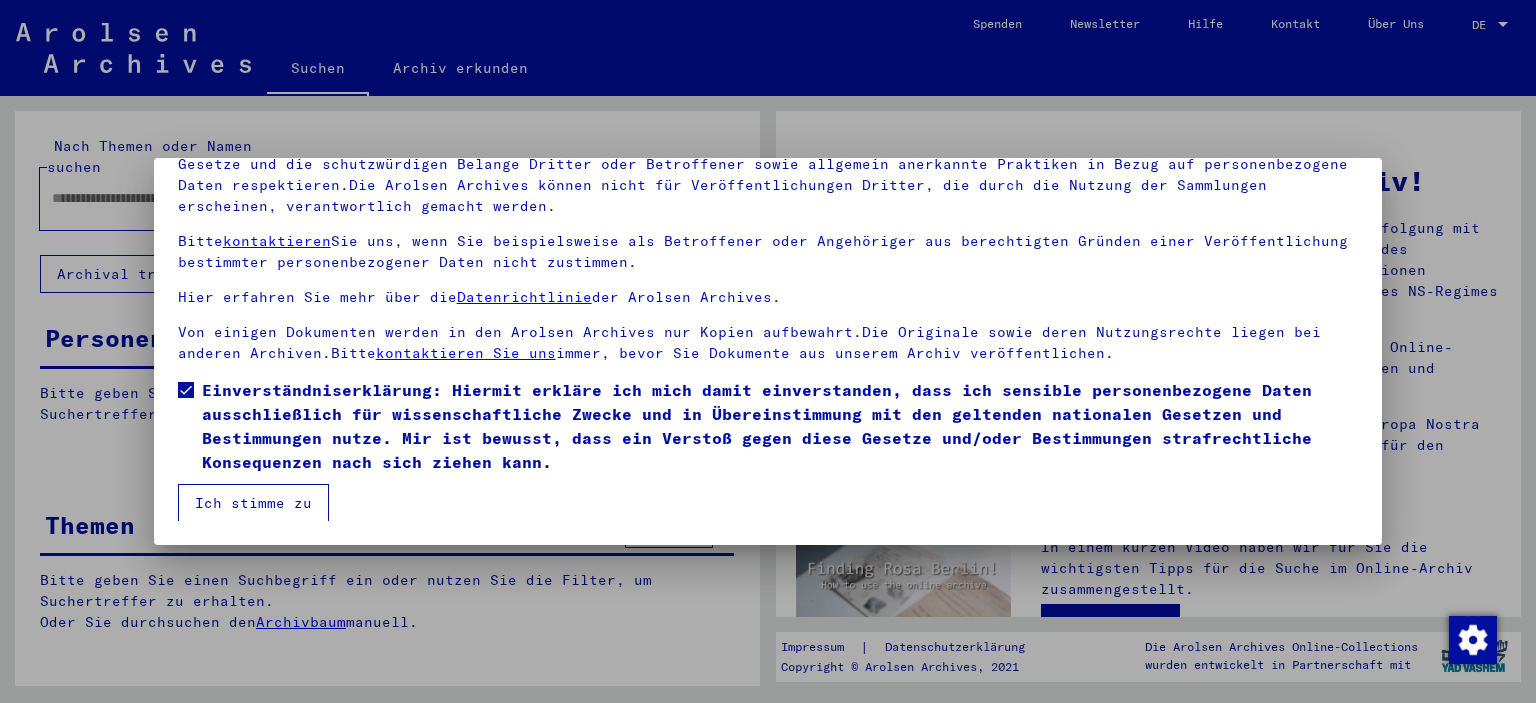 click on "Ich stimme zu" at bounding box center [253, 503] 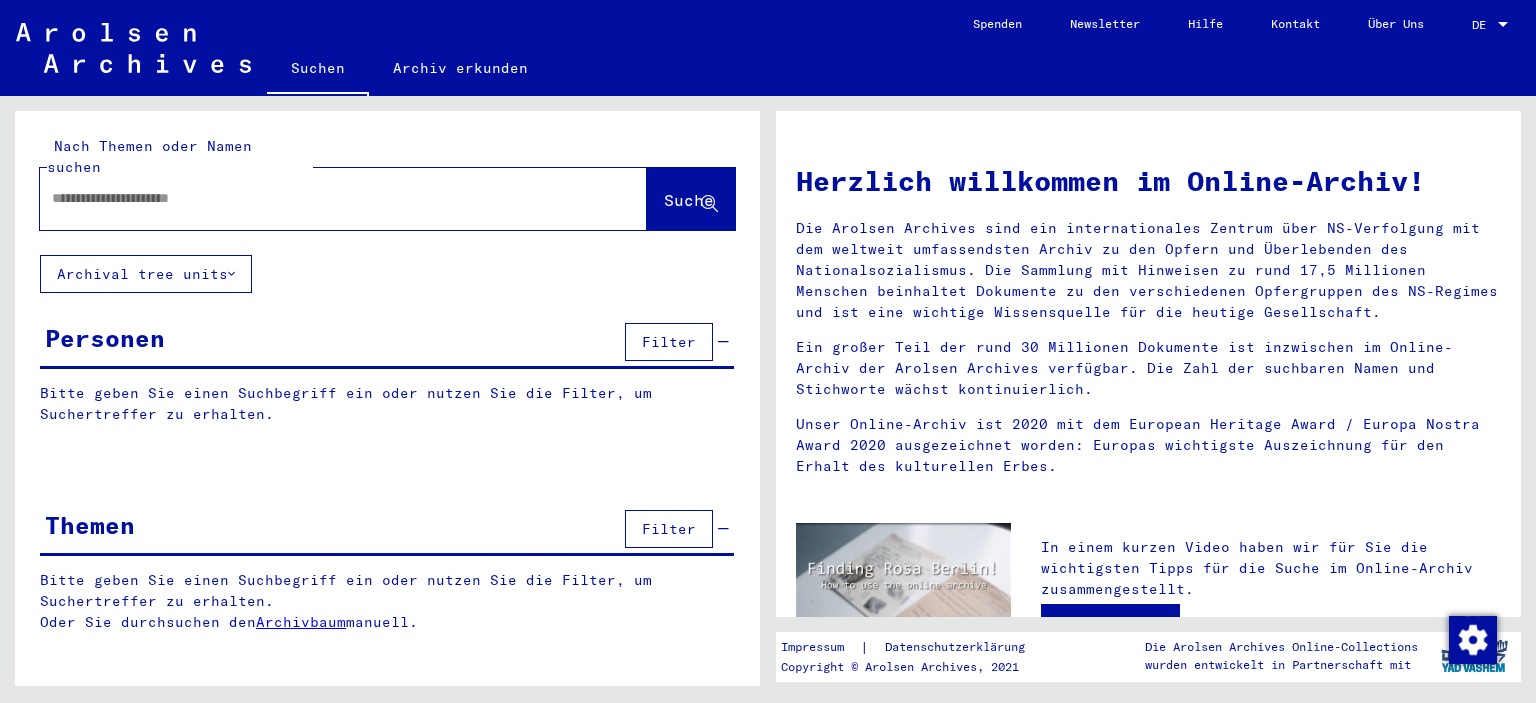 click at bounding box center (313, 198) 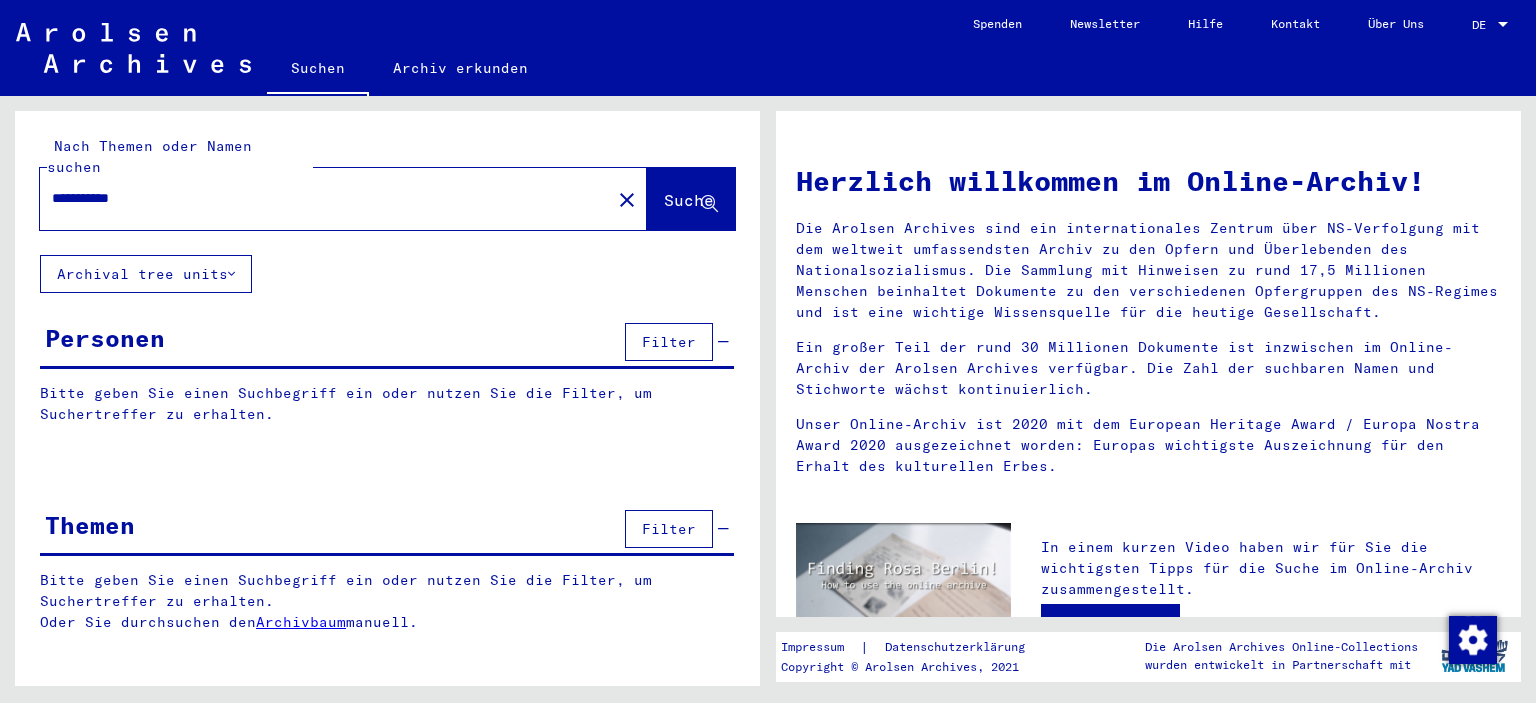 type on "**********" 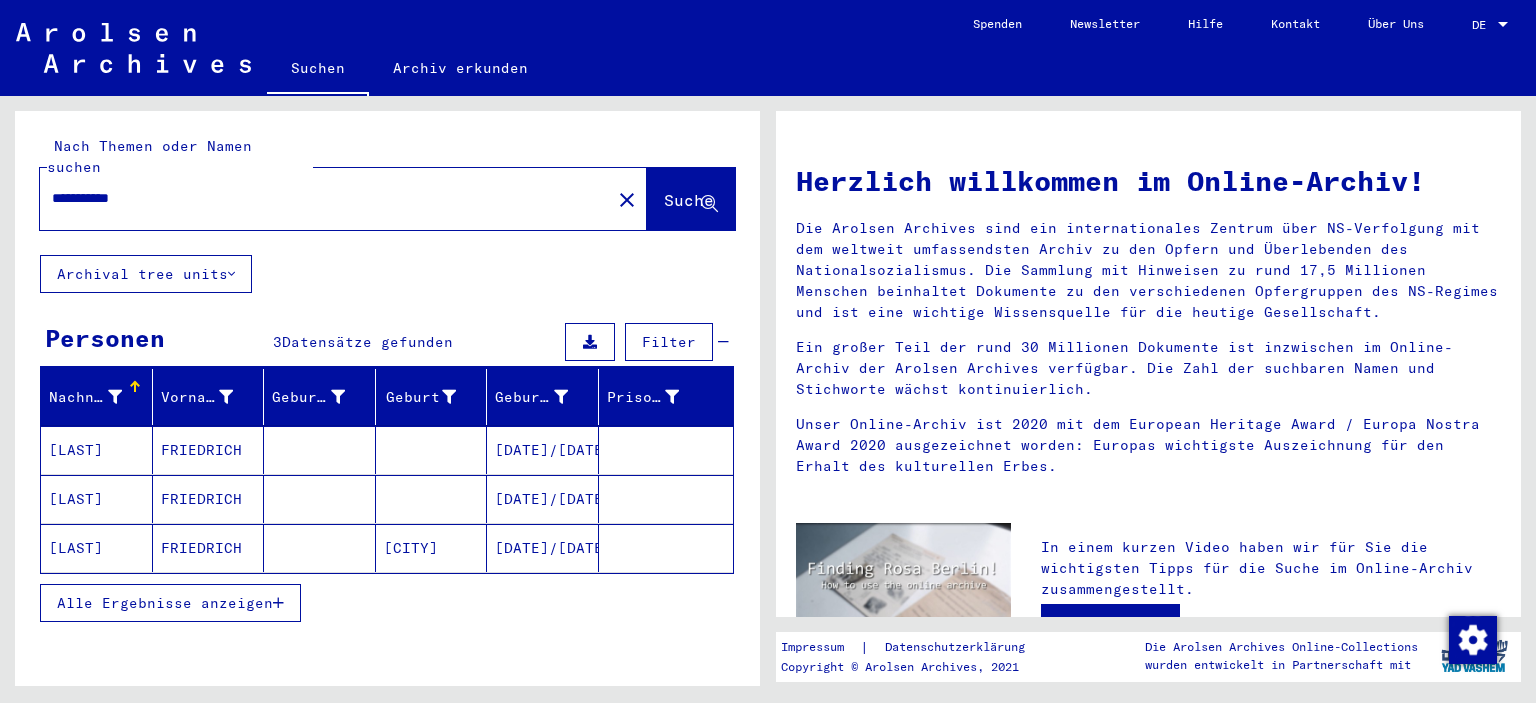 scroll, scrollTop: 74, scrollLeft: 0, axis: vertical 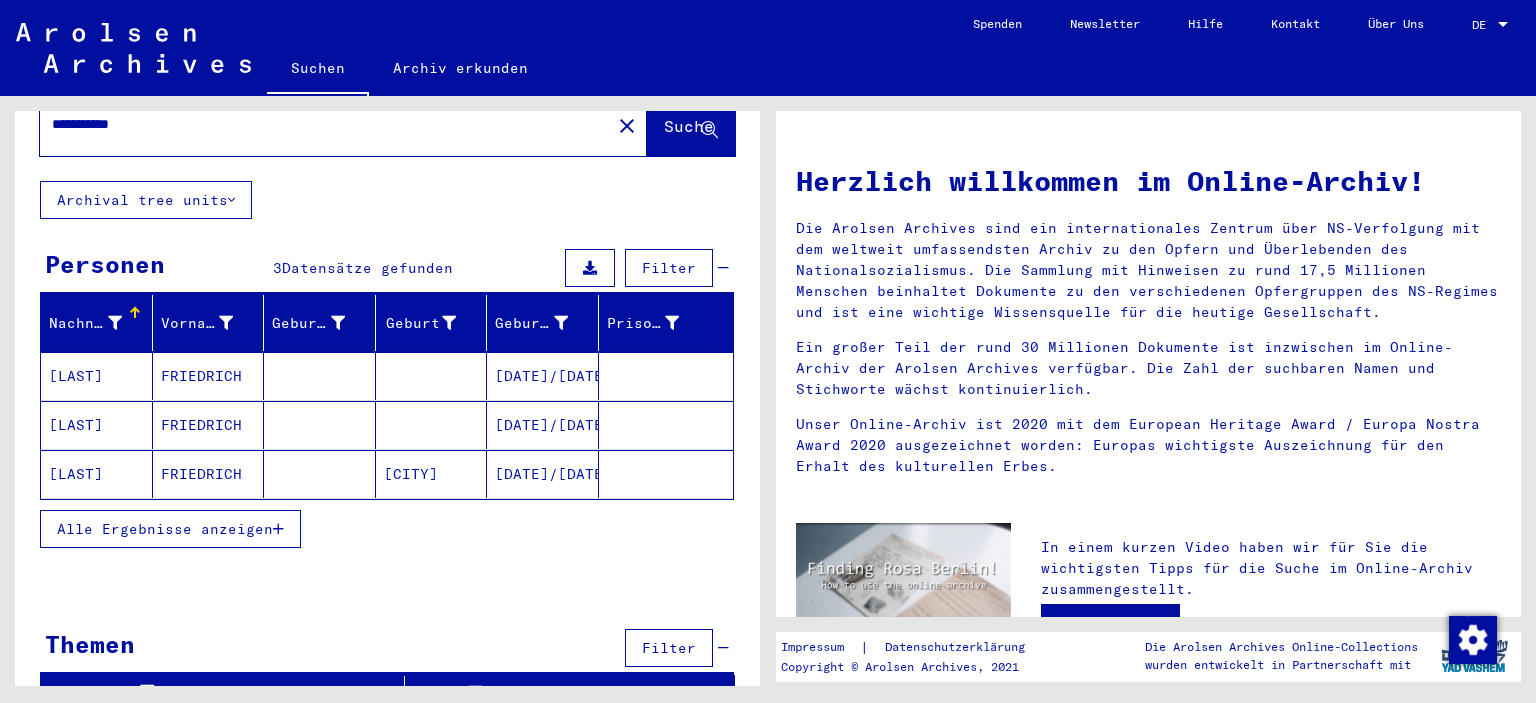 click on "Alle Ergebnisse anzeigen" at bounding box center (165, 529) 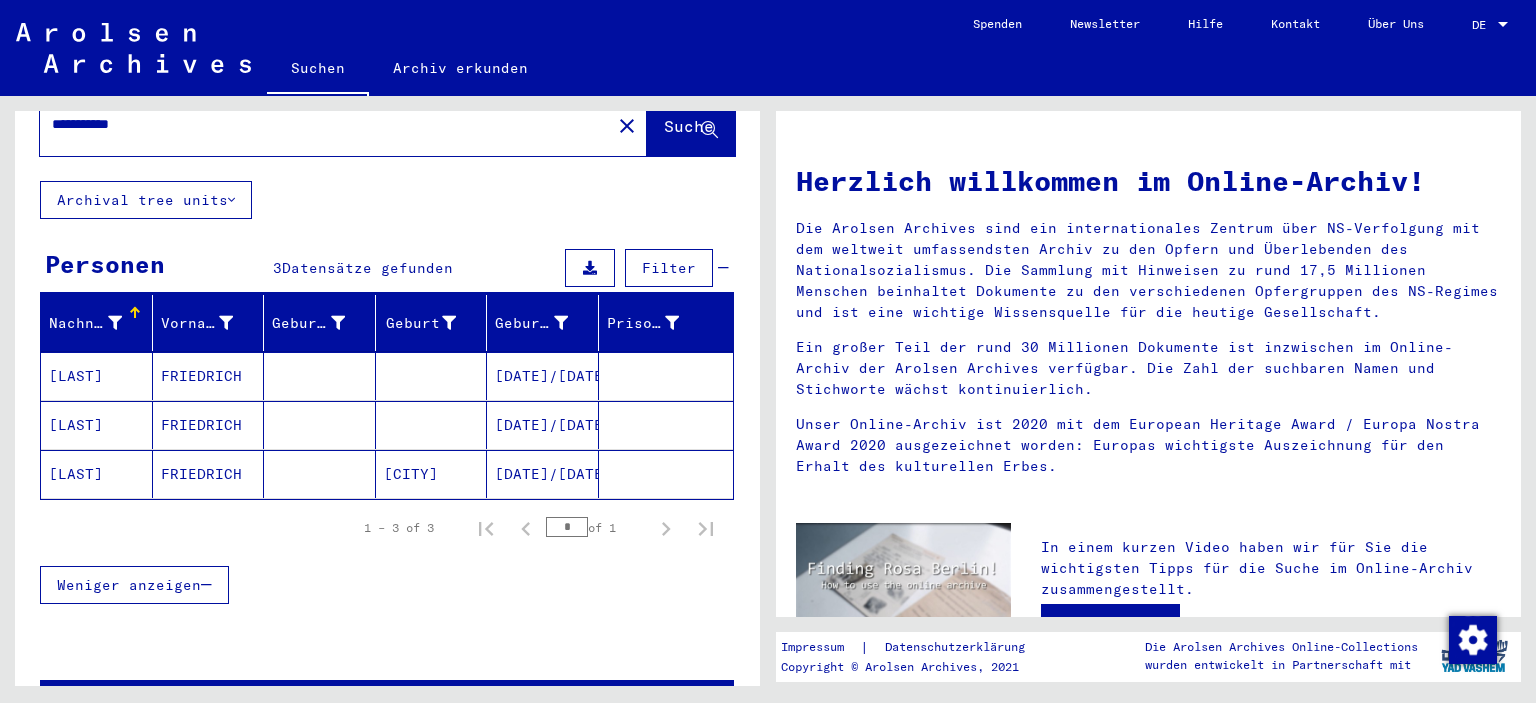 scroll, scrollTop: 114, scrollLeft: 0, axis: vertical 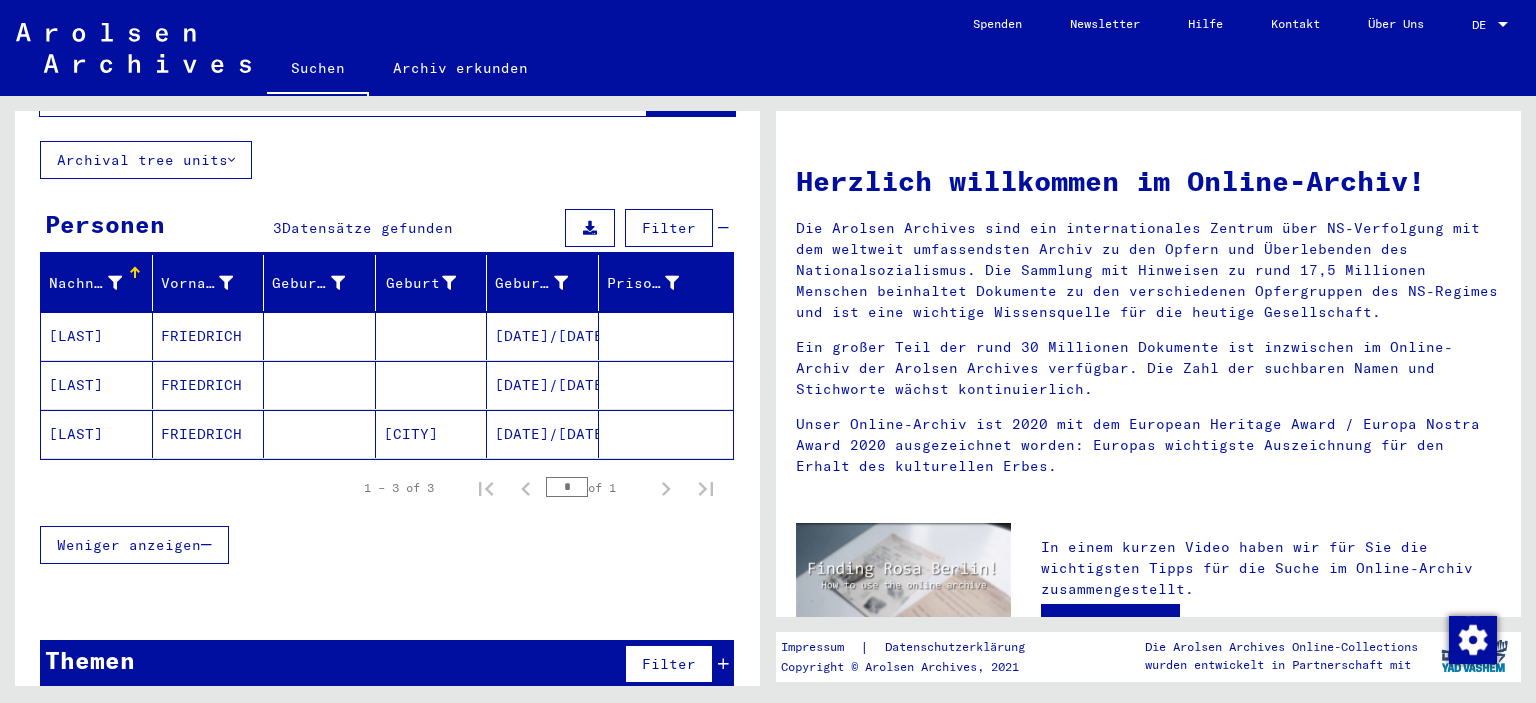 click on "[LAST]" at bounding box center [97, 336] 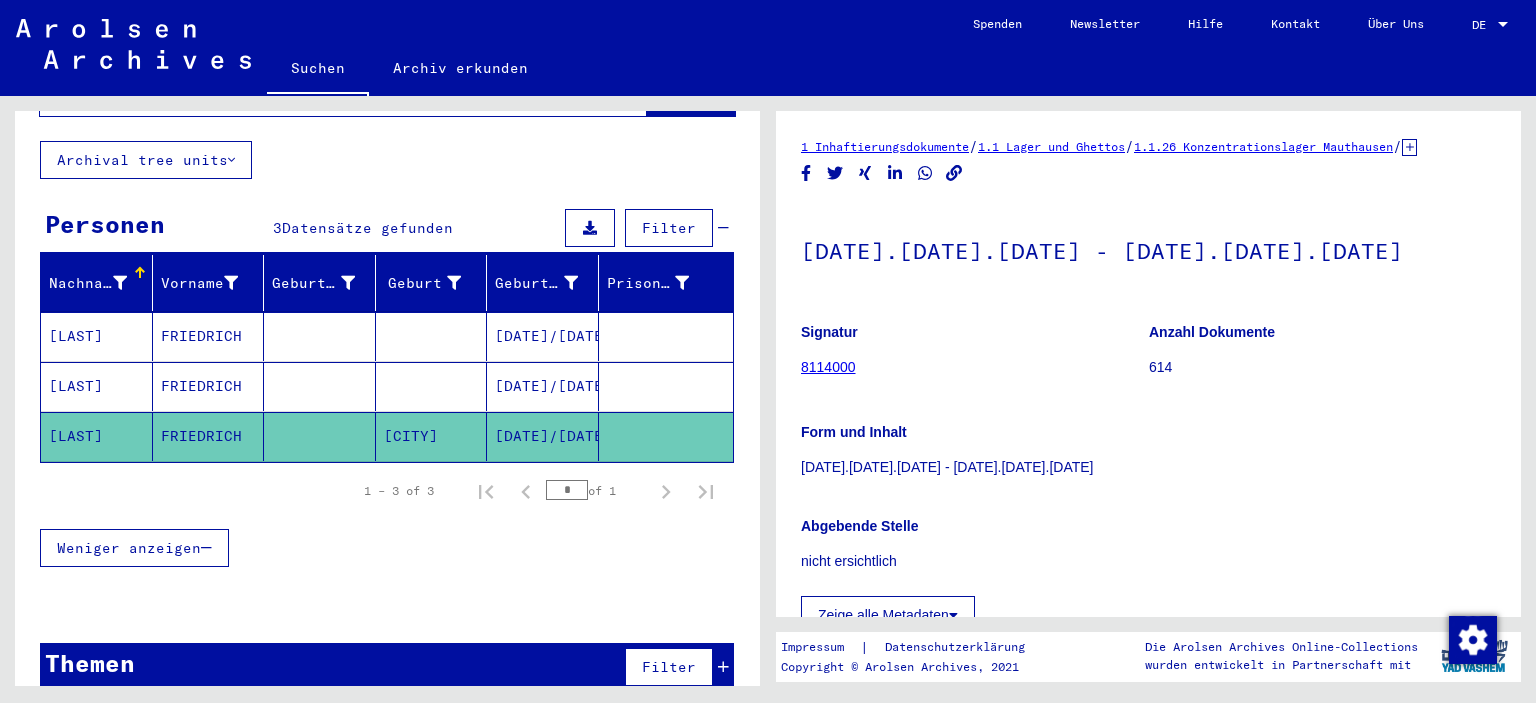 drag, startPoint x: 1009, startPoint y: 425, endPoint x: 1010, endPoint y: 370, distance: 55.00909 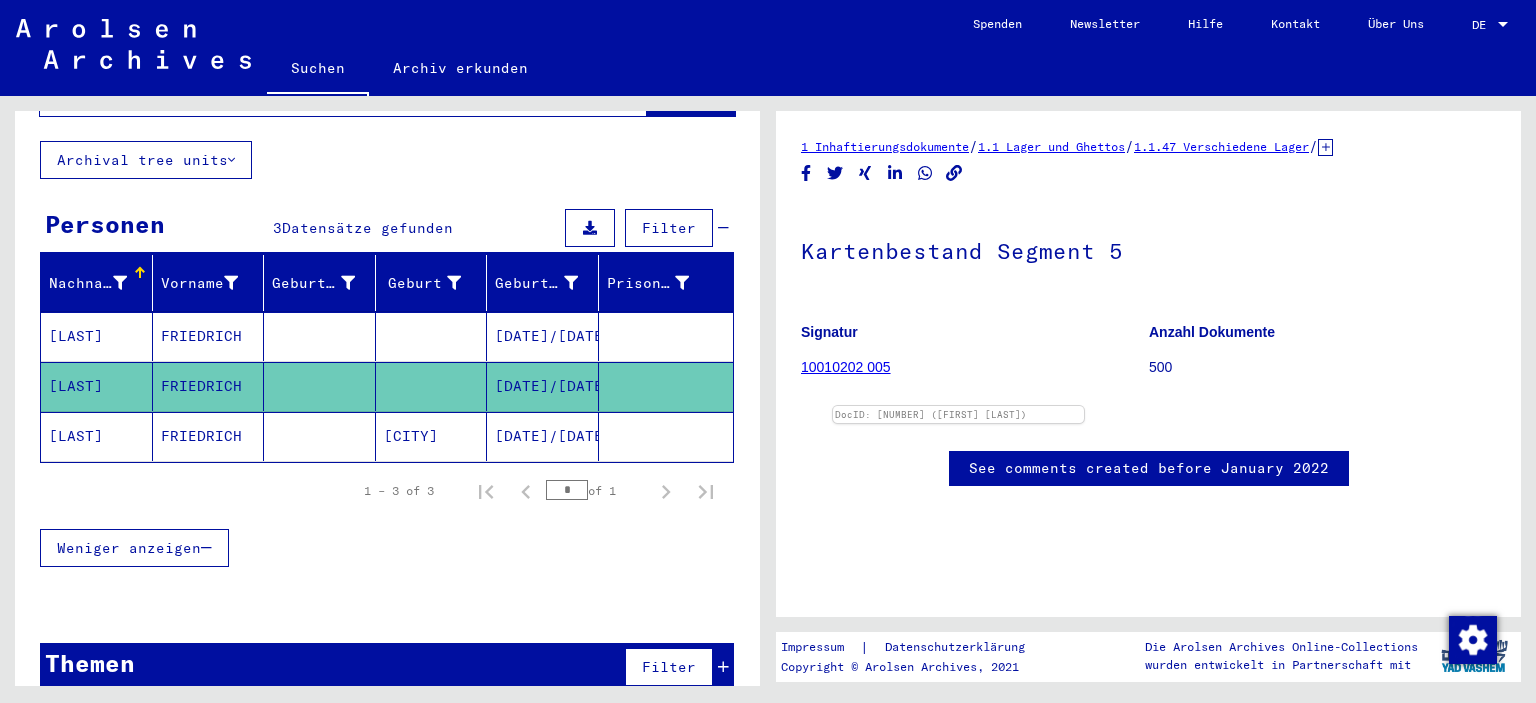drag, startPoint x: 1418, startPoint y: 322, endPoint x: 1428, endPoint y: 340, distance: 20.59126 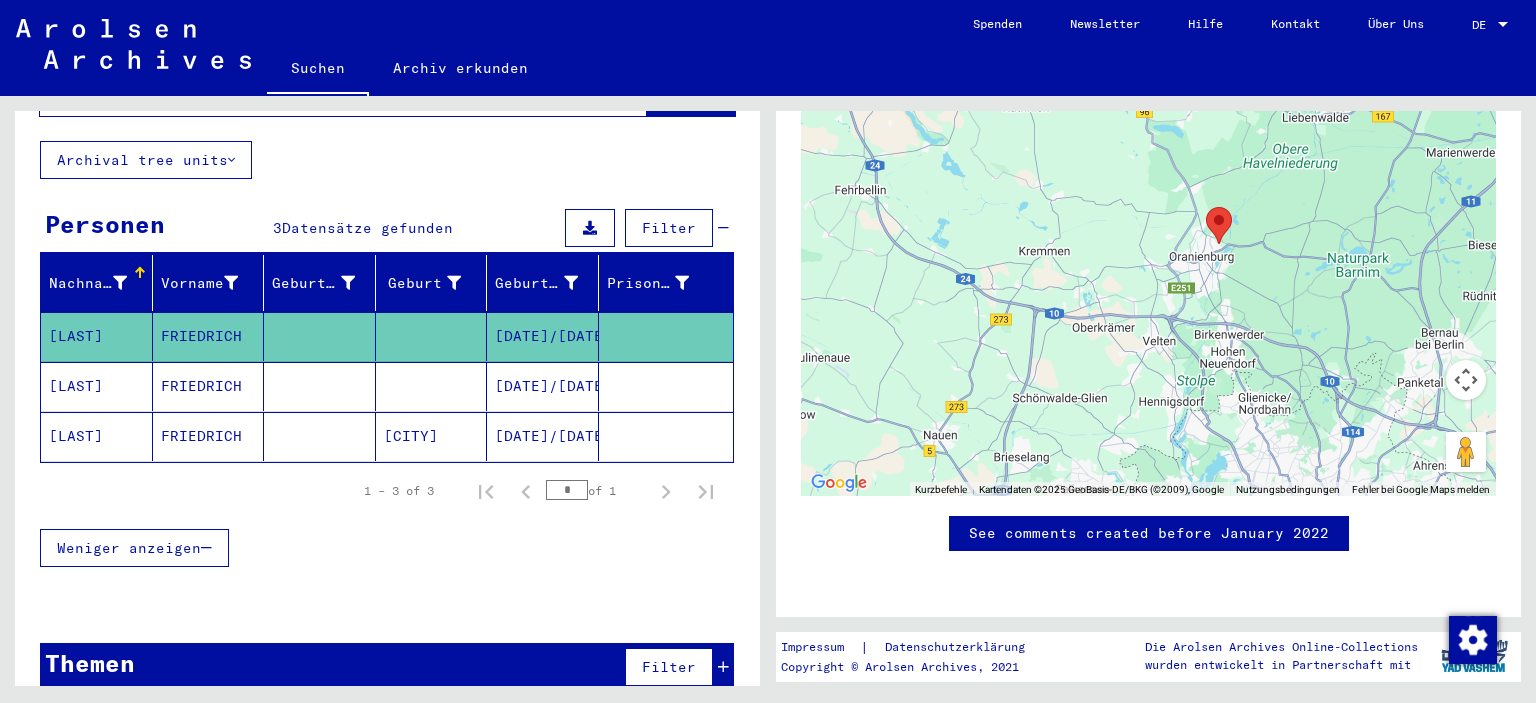 scroll, scrollTop: 577, scrollLeft: 0, axis: vertical 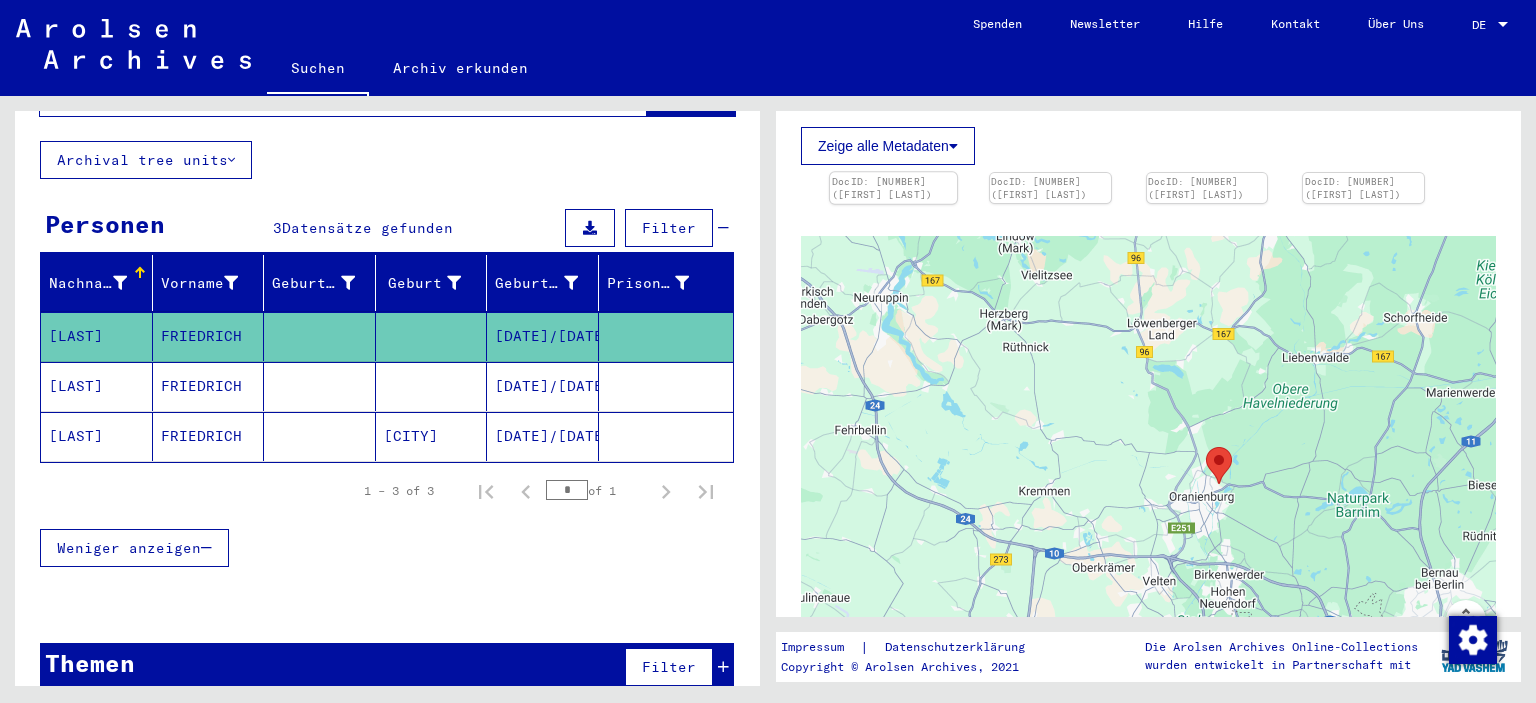 click at bounding box center (893, 172) 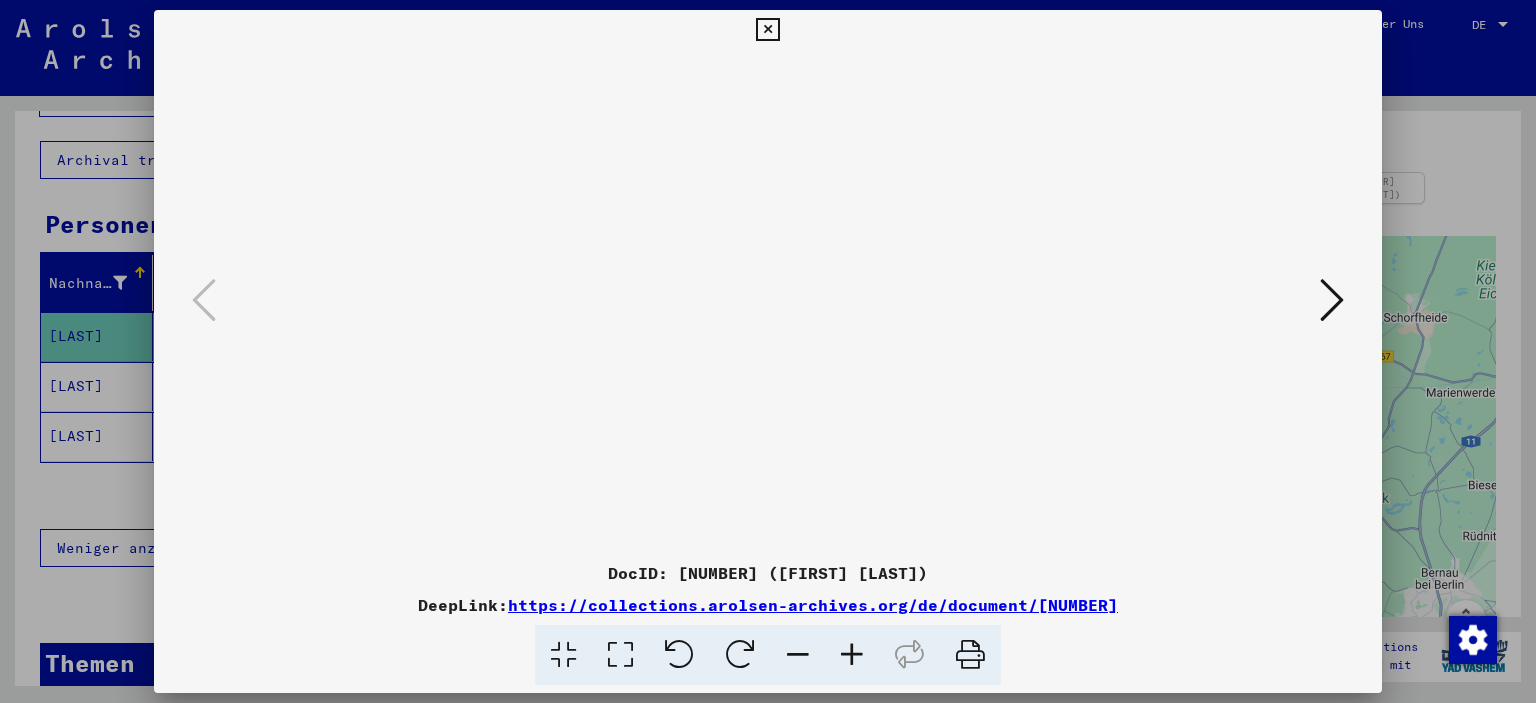 click at bounding box center (768, 301) 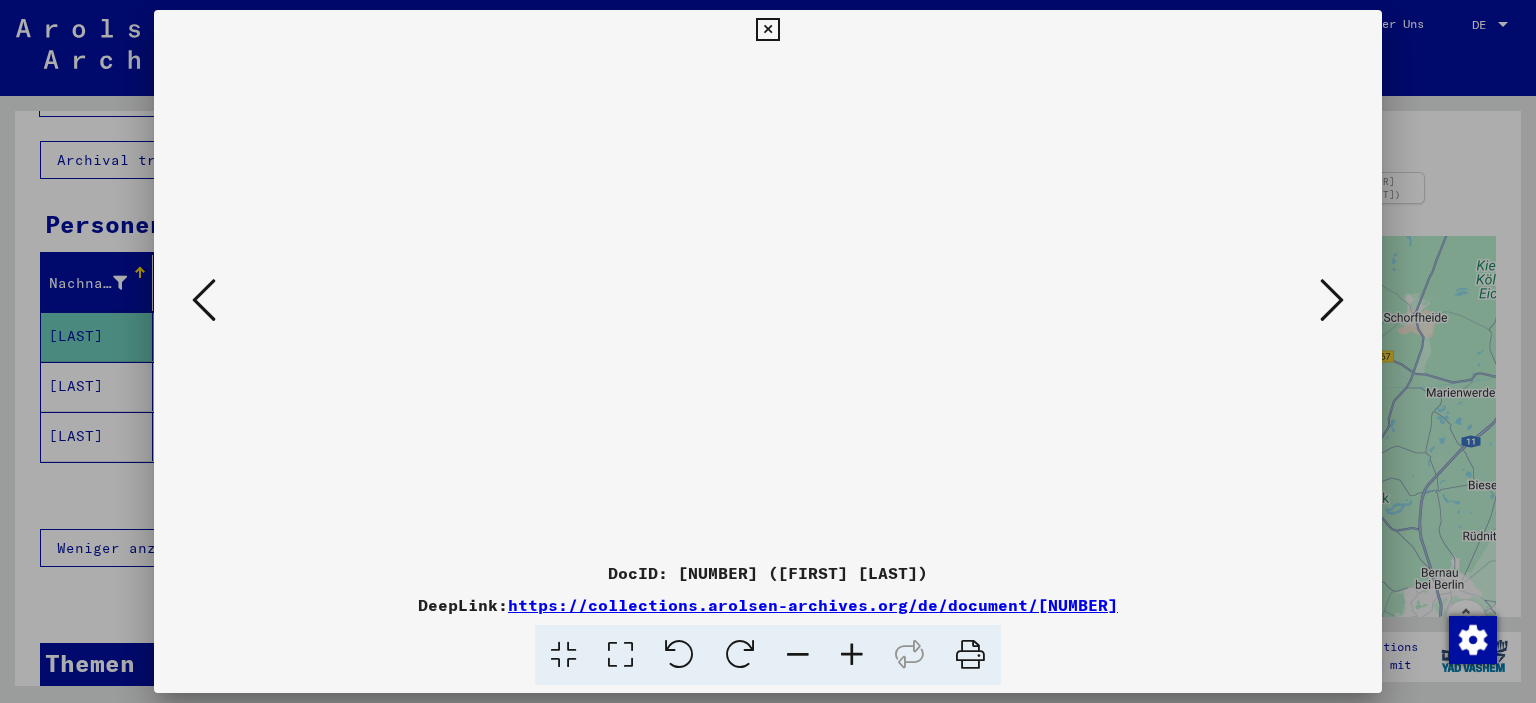 click at bounding box center [1332, 300] 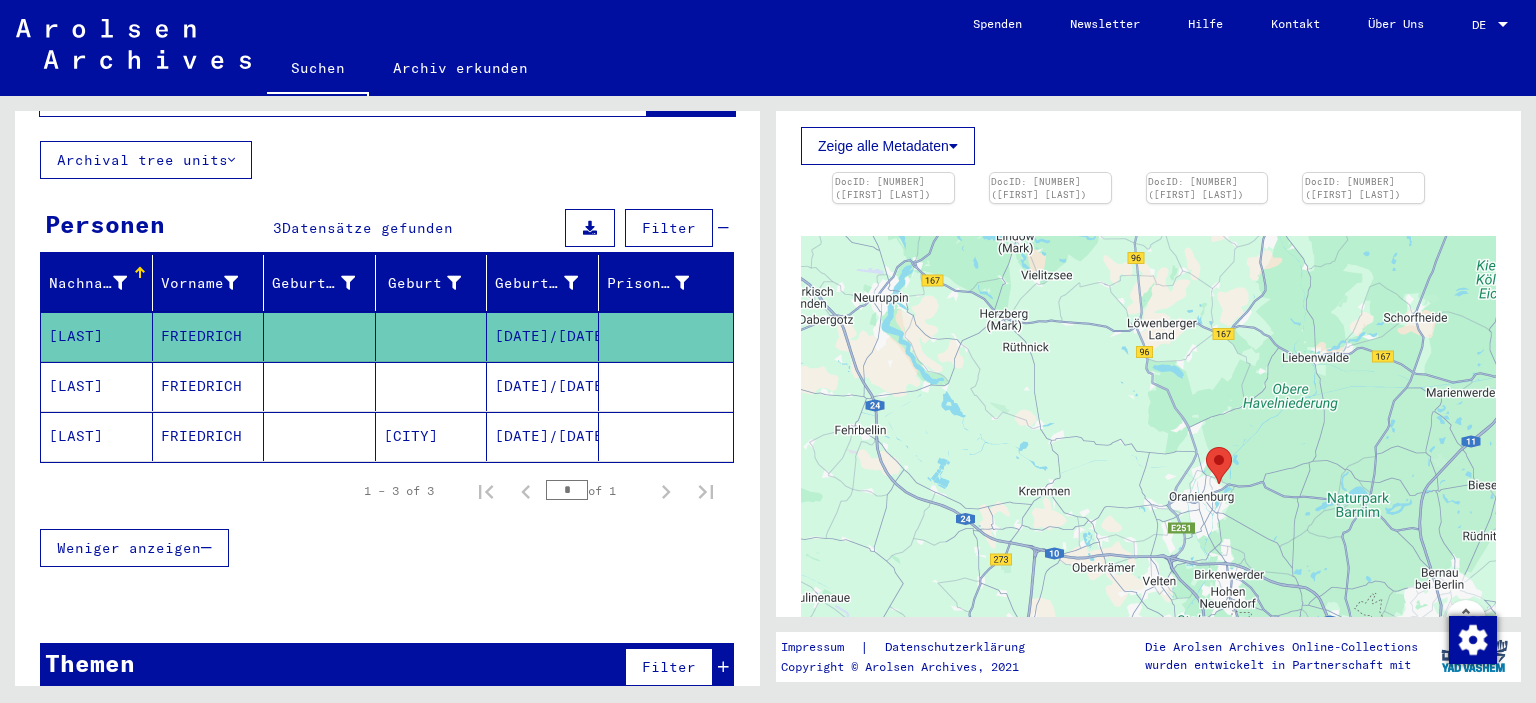 scroll, scrollTop: 0, scrollLeft: 0, axis: both 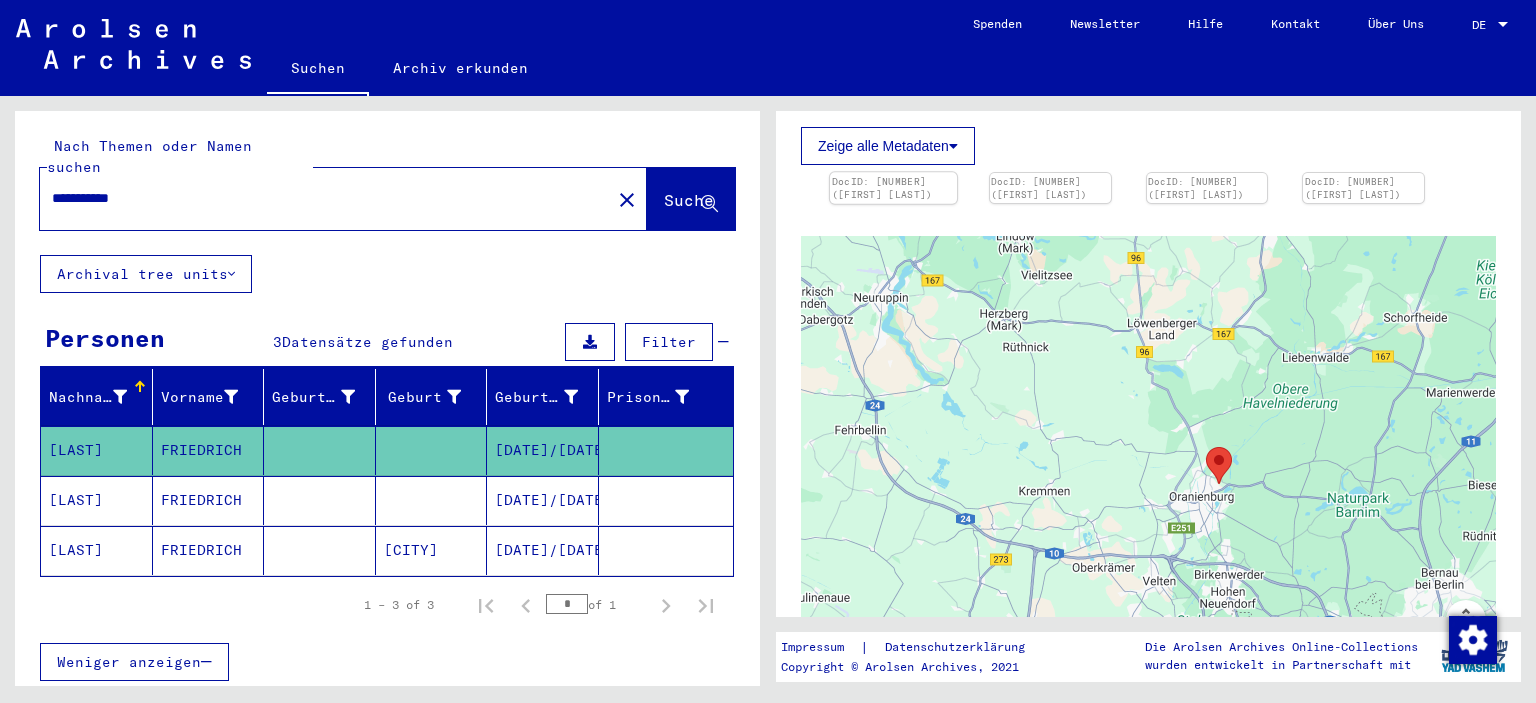 click at bounding box center [893, 172] 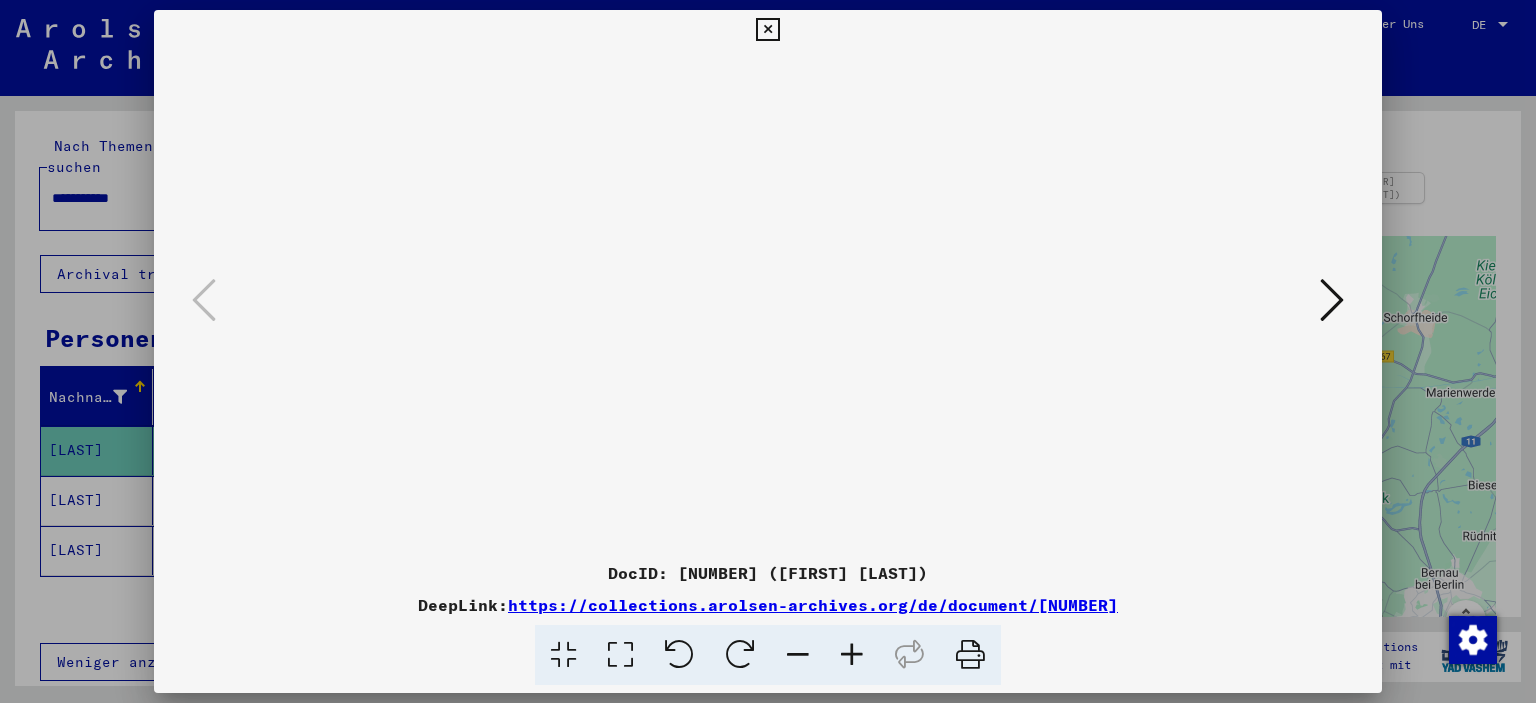 click at bounding box center [768, 351] 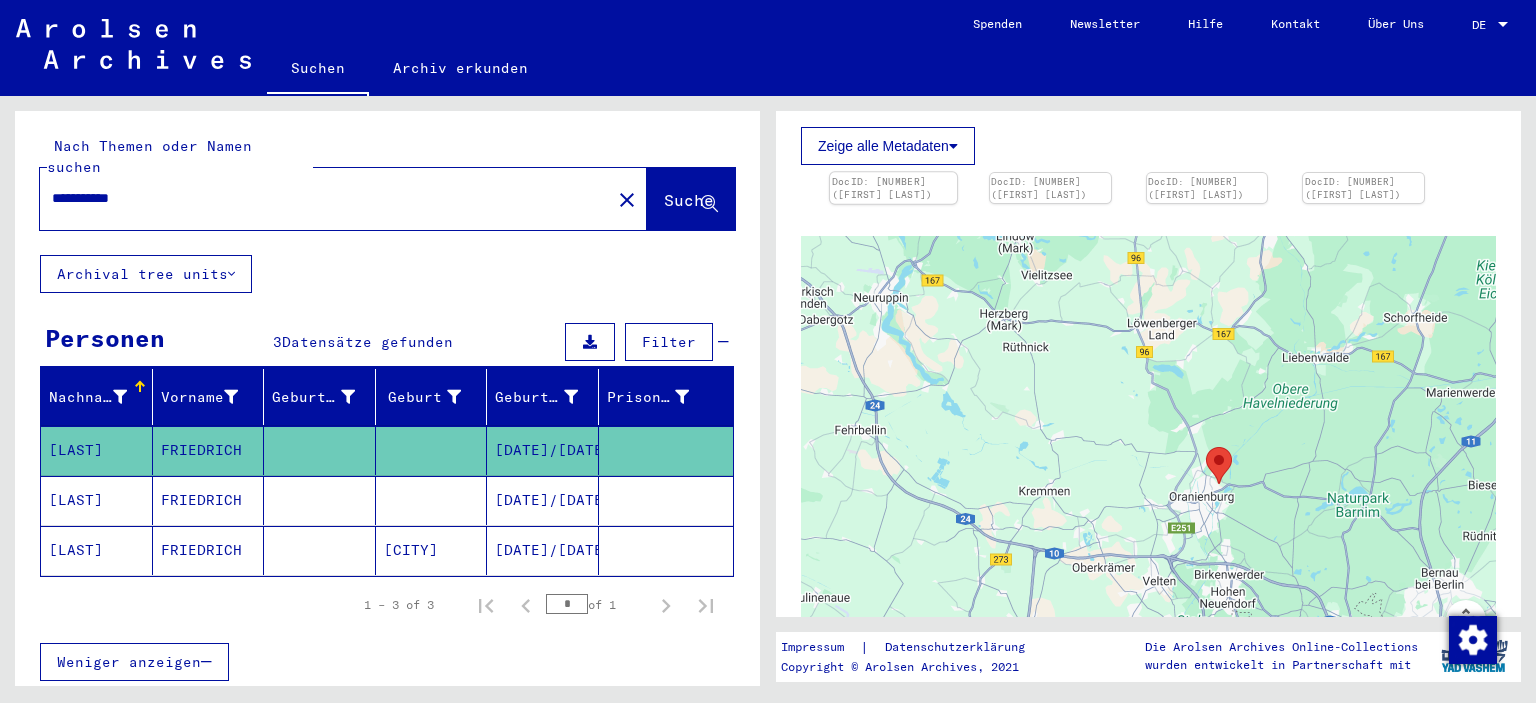 click at bounding box center [893, 172] 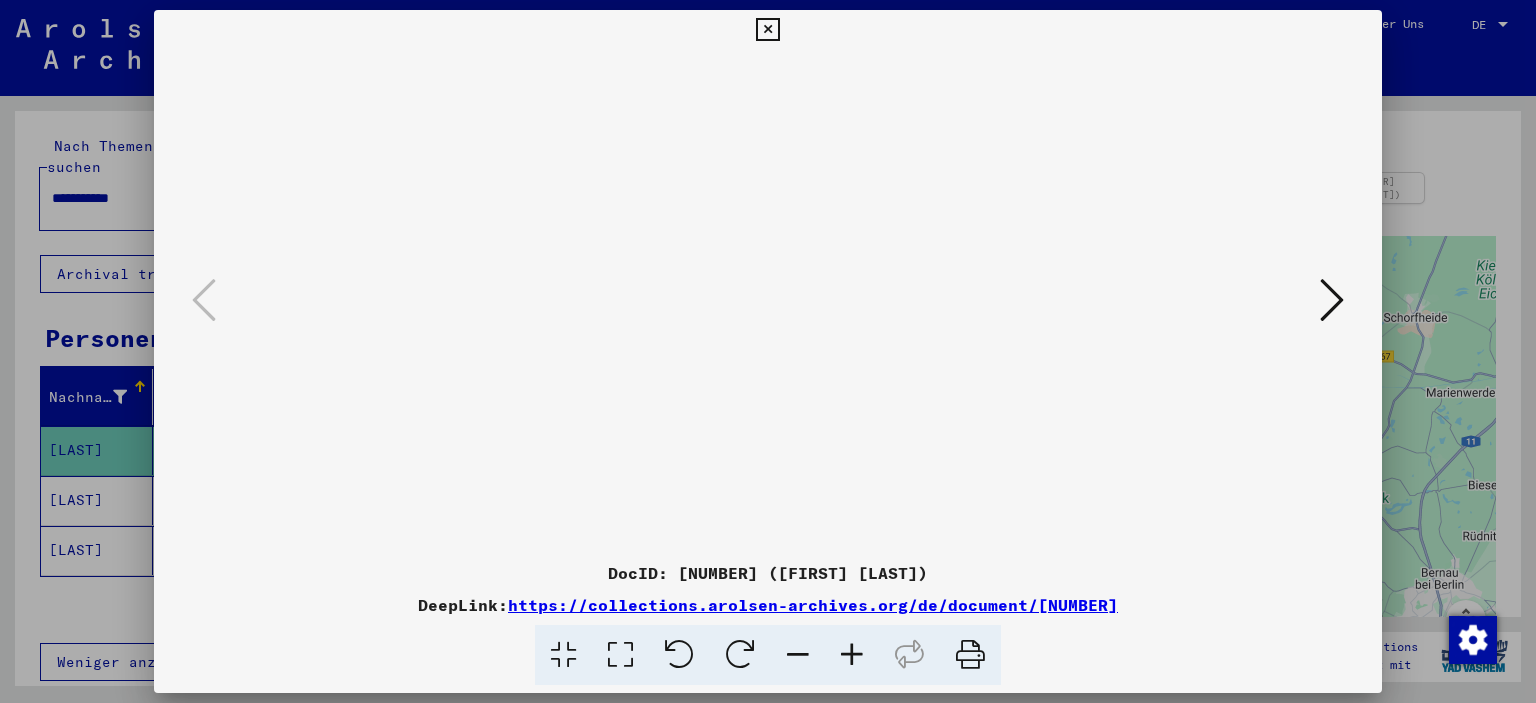 click at bounding box center (1332, 300) 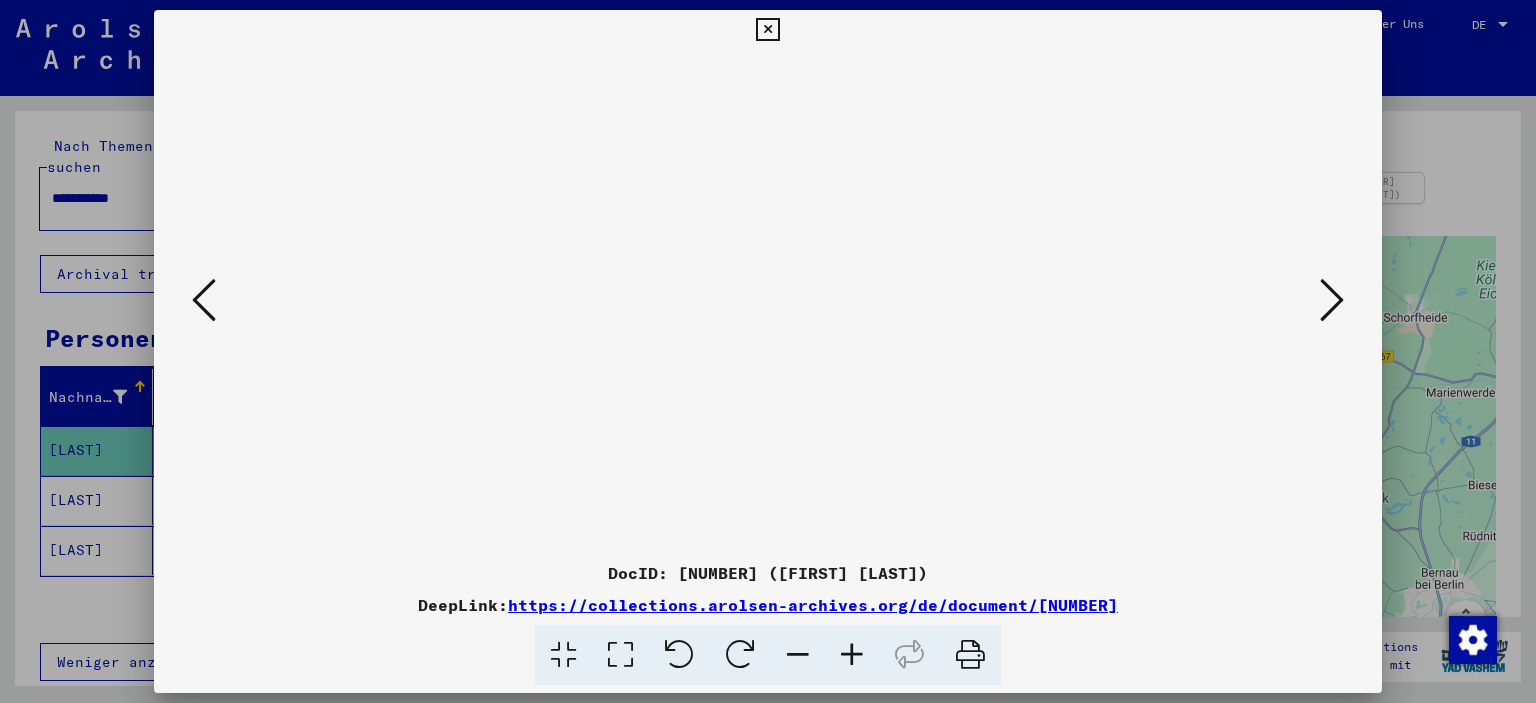 click at bounding box center (1332, 300) 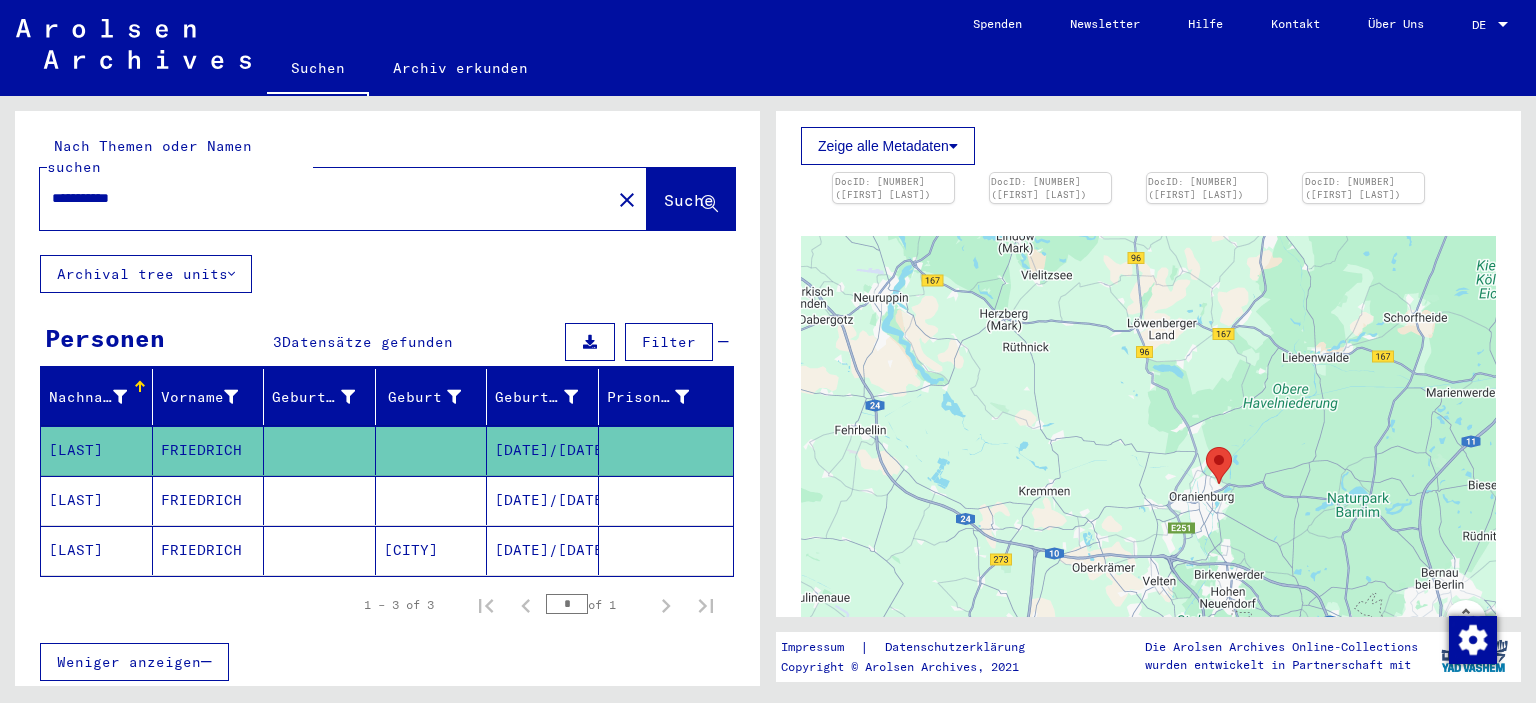 click on "**********" at bounding box center (319, 198) 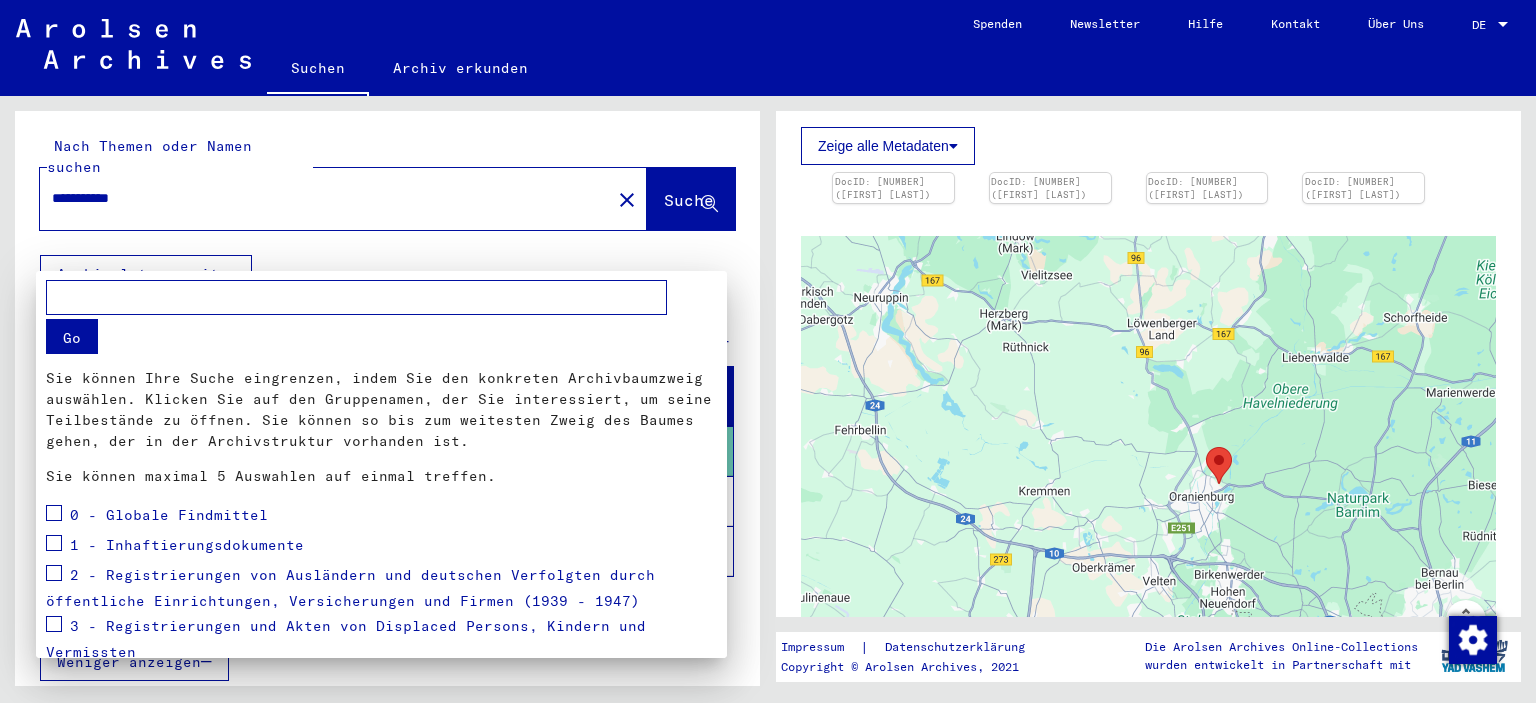 click at bounding box center [768, 351] 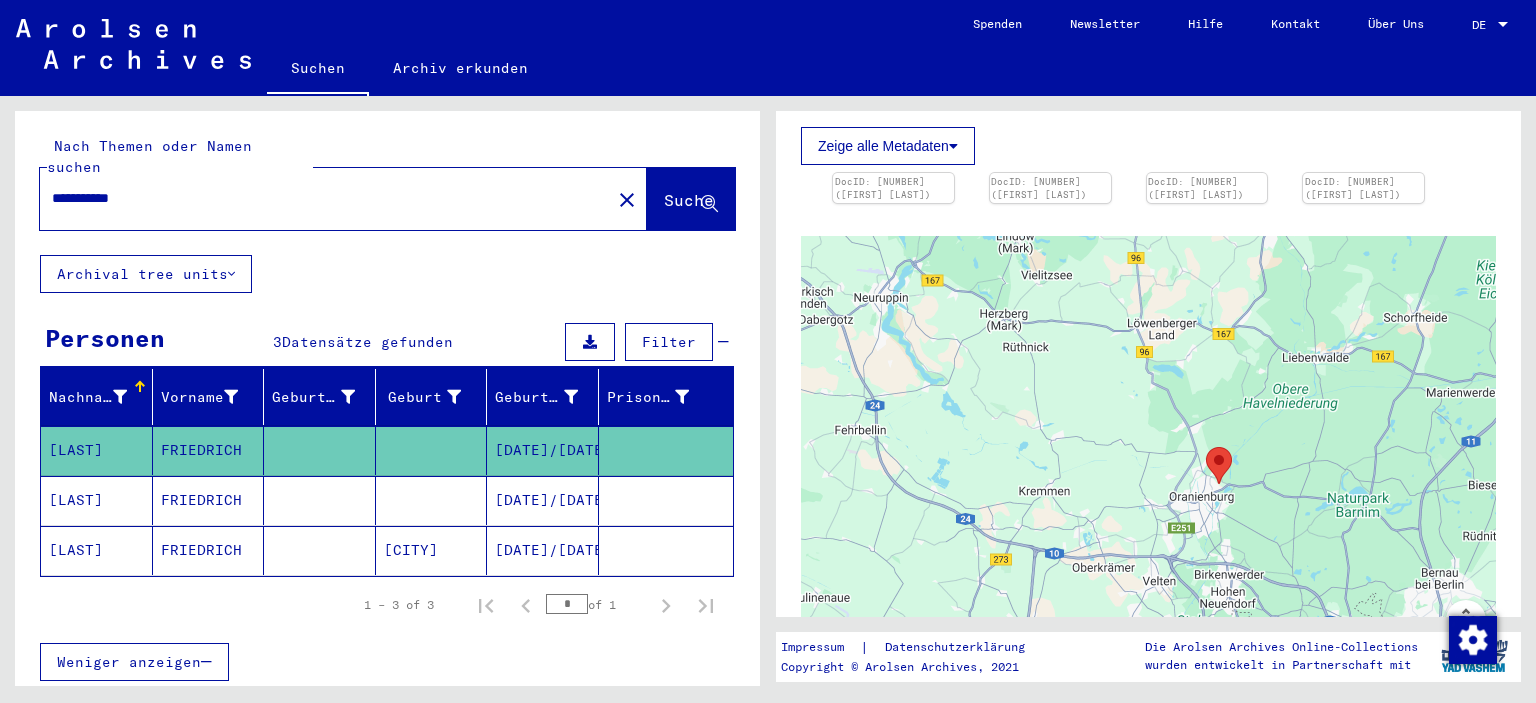 click on "Archiv erkunden" at bounding box center (460, 68) 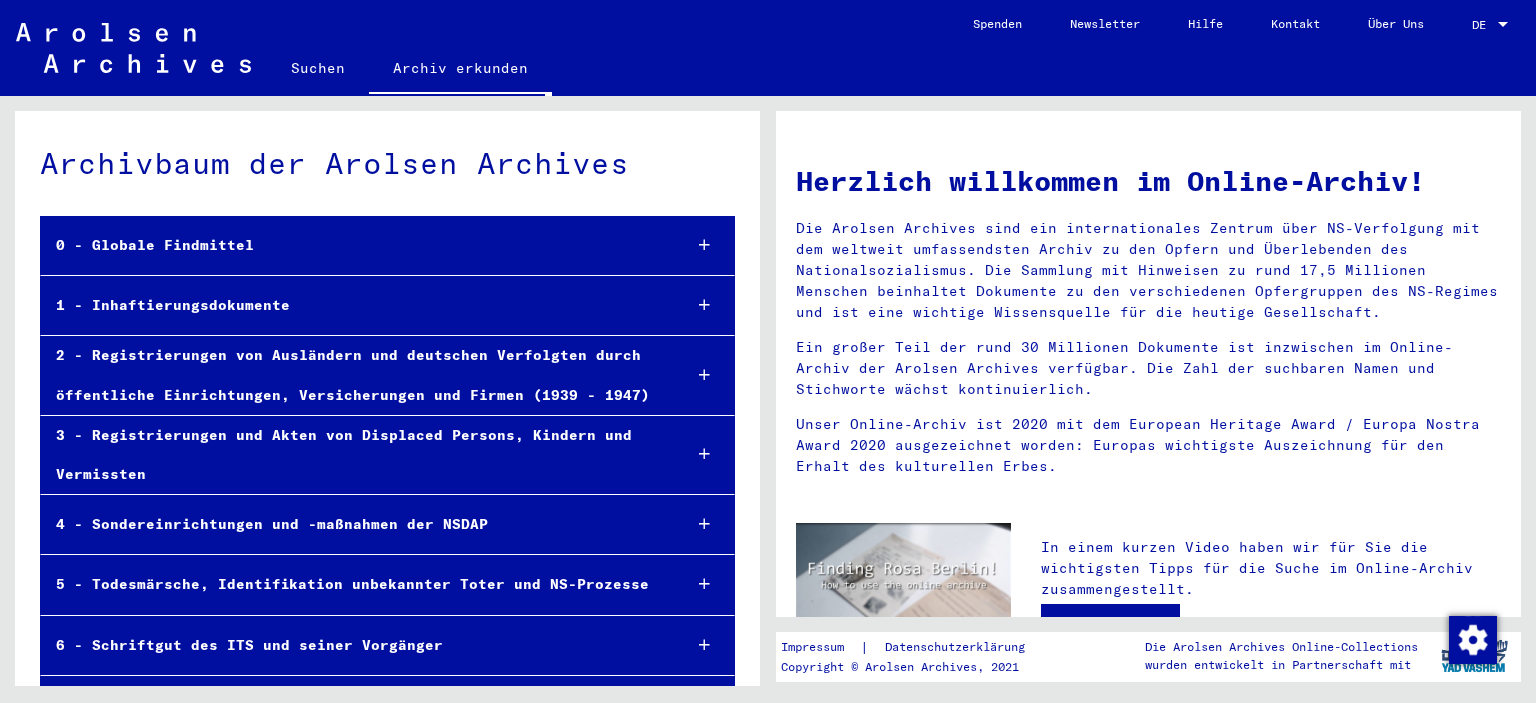 click at bounding box center (133, 48) 